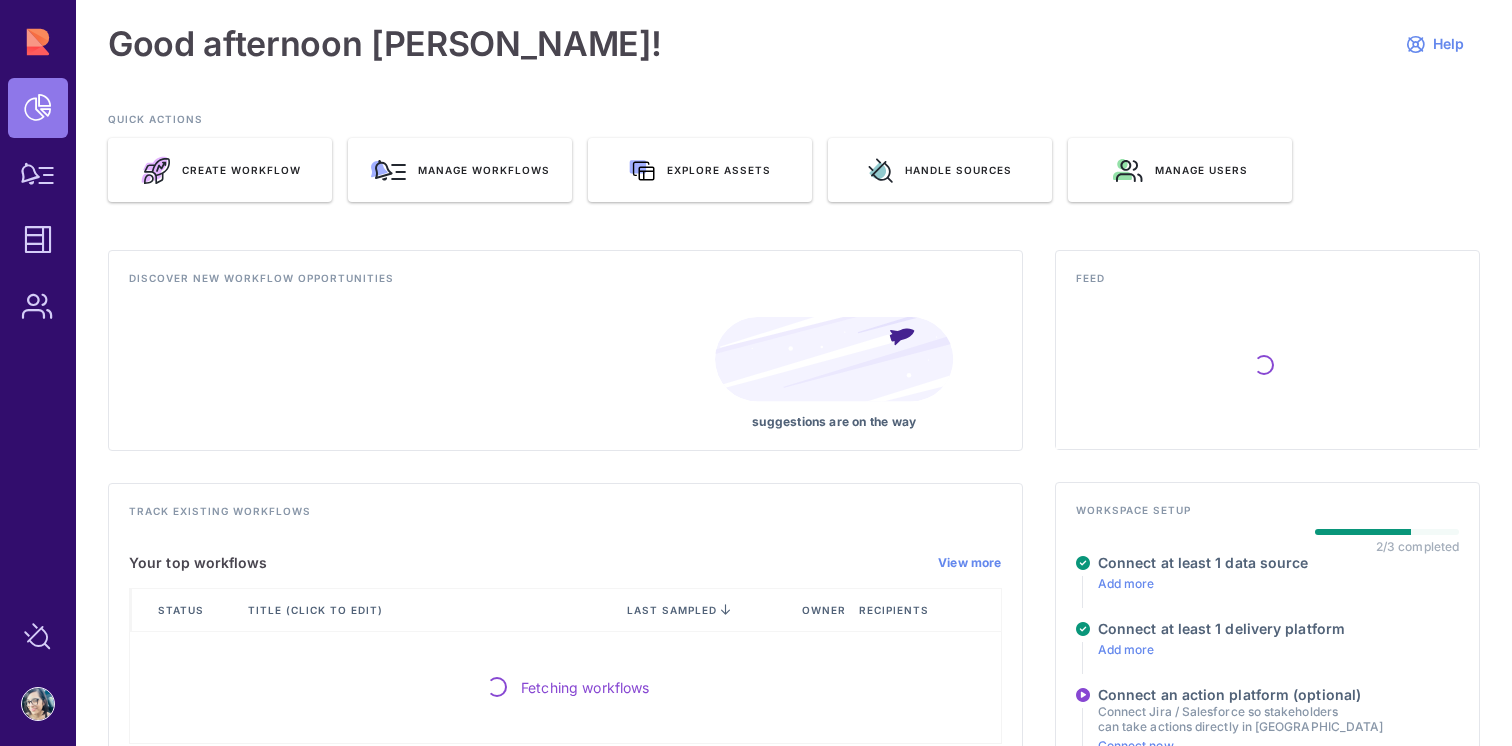 scroll, scrollTop: 0, scrollLeft: 0, axis: both 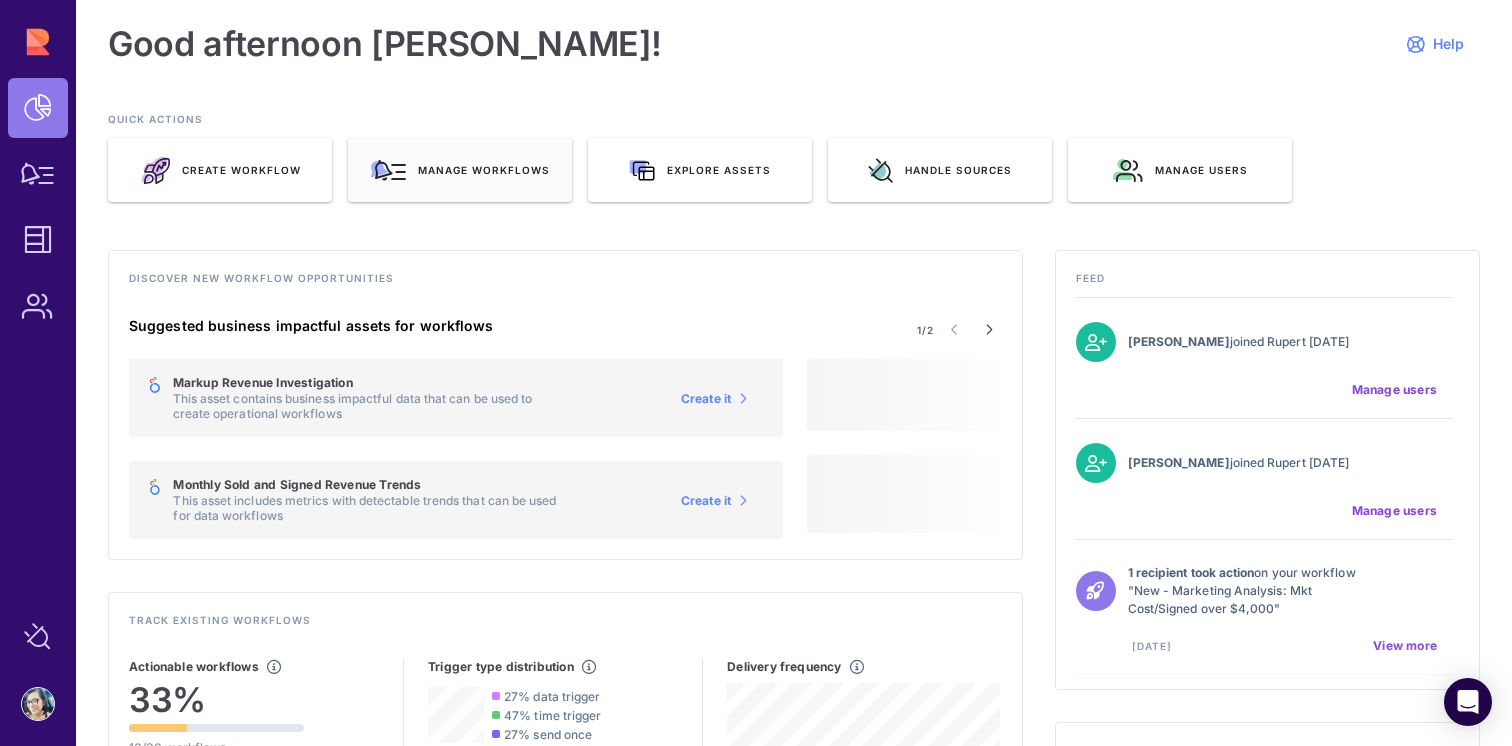 click on "Manage workflows" 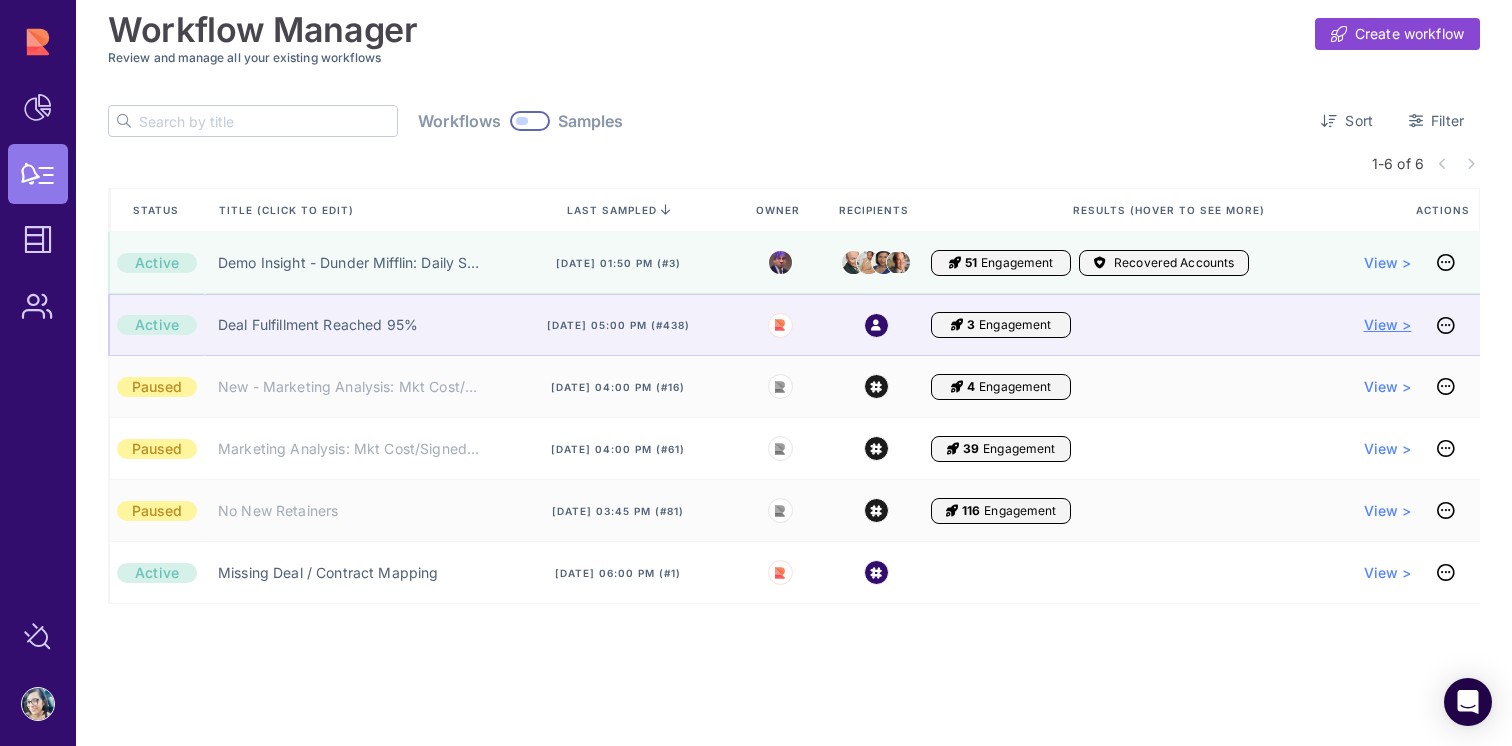 click on "View >" at bounding box center (1388, 325) 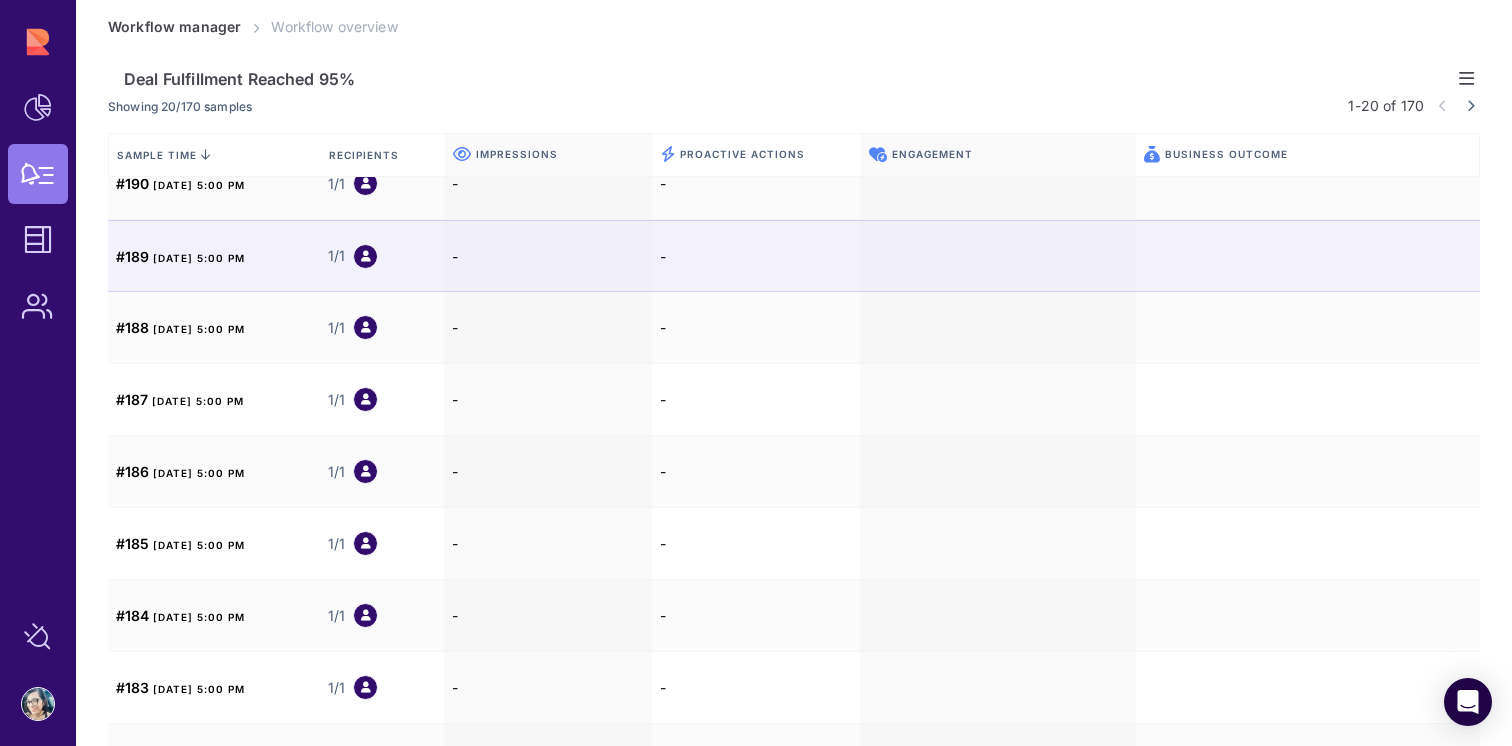 scroll, scrollTop: 0, scrollLeft: 0, axis: both 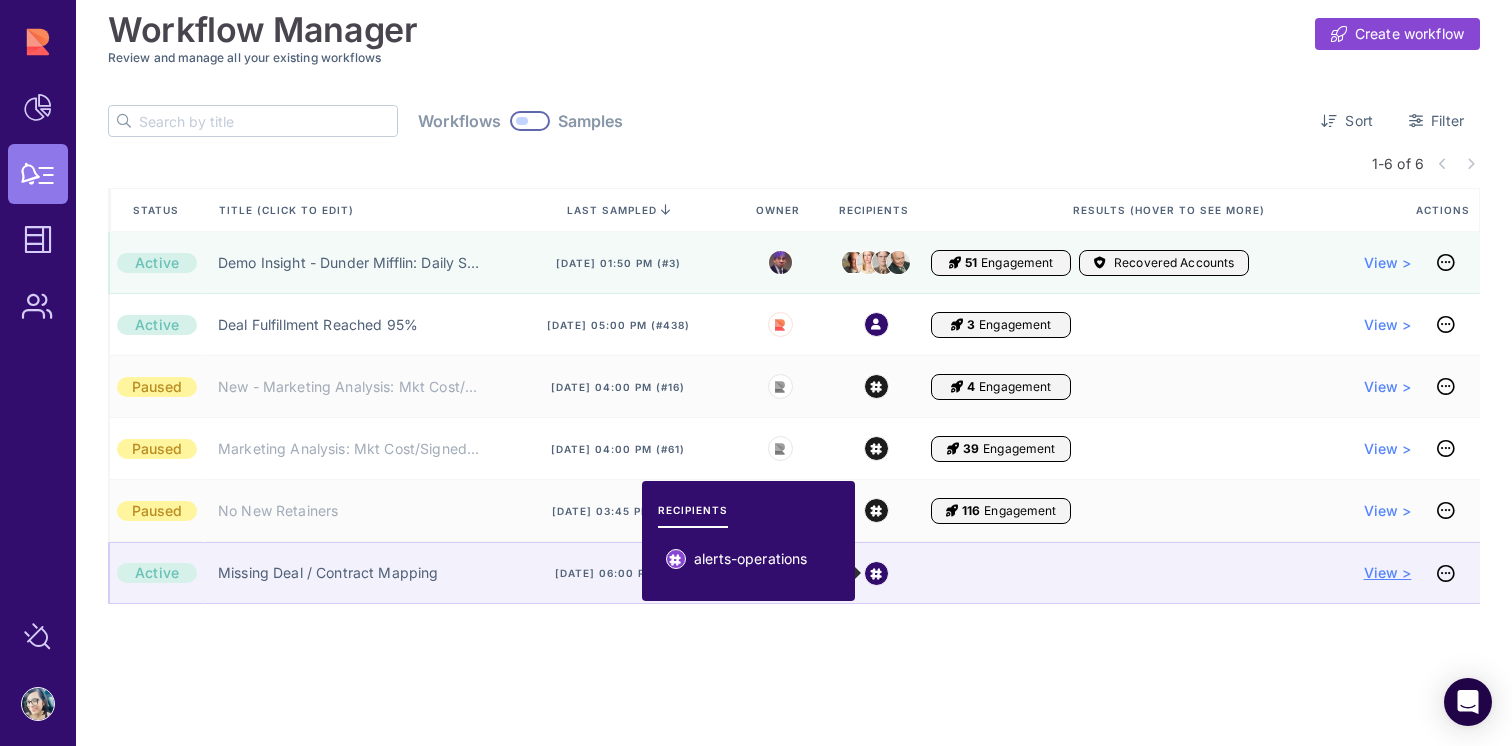 click on "View >" at bounding box center (1388, 573) 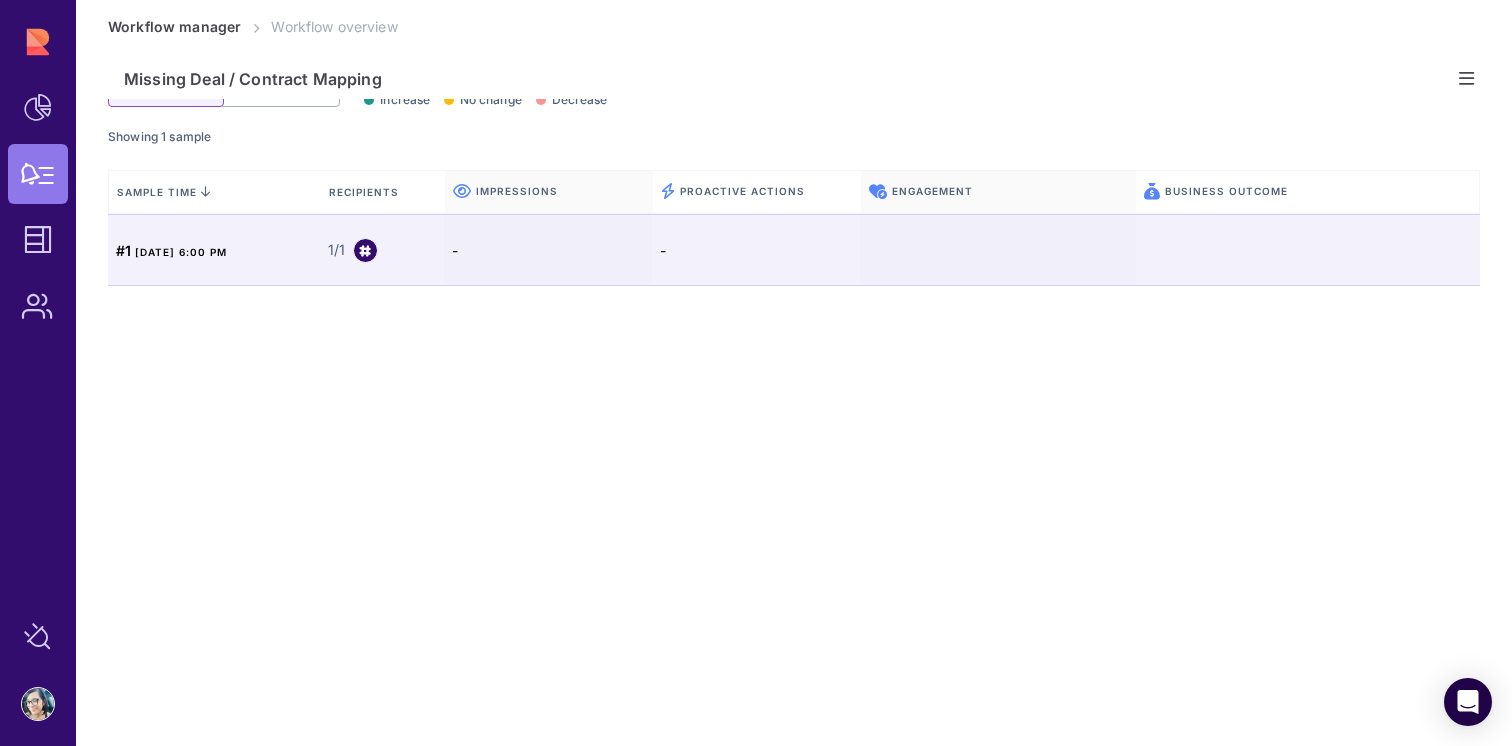 scroll, scrollTop: 0, scrollLeft: 0, axis: both 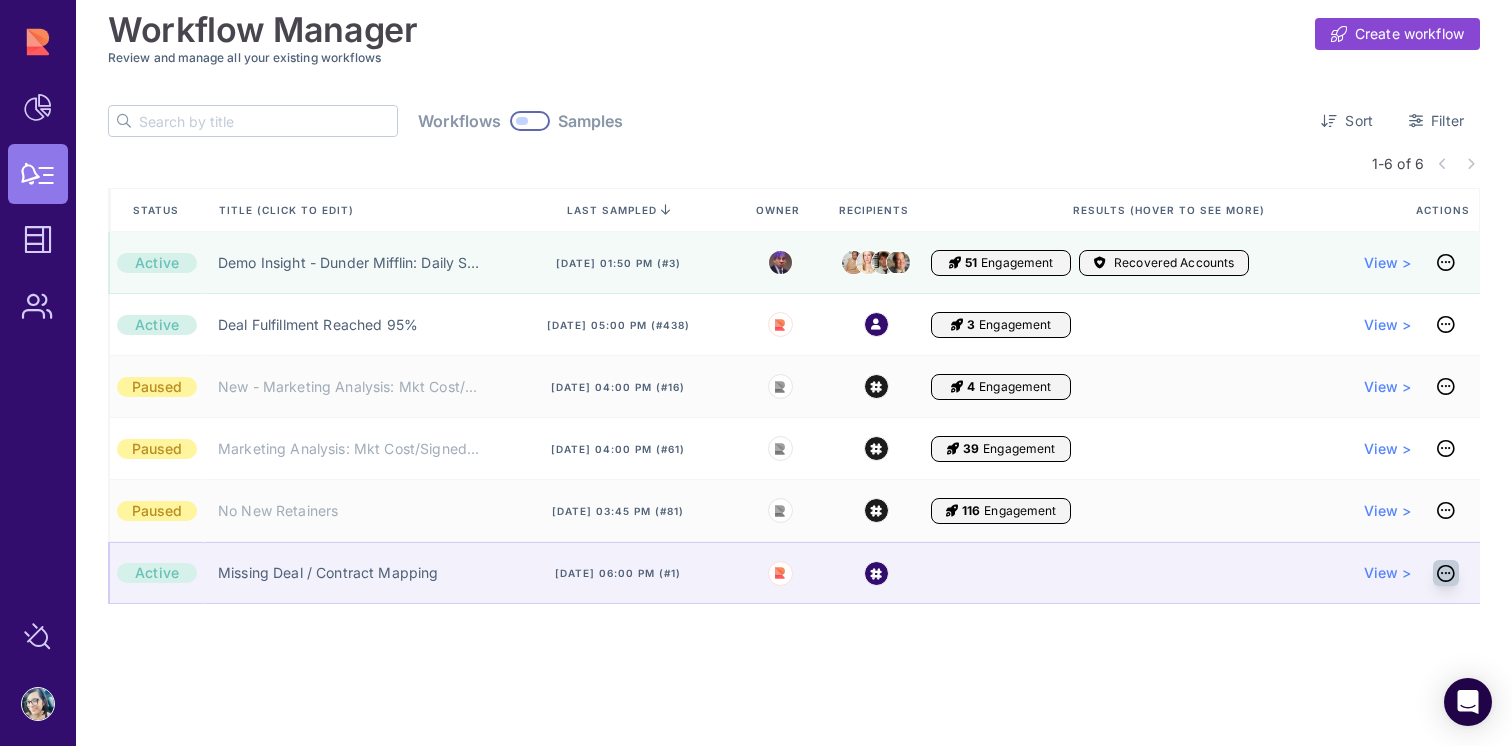 click 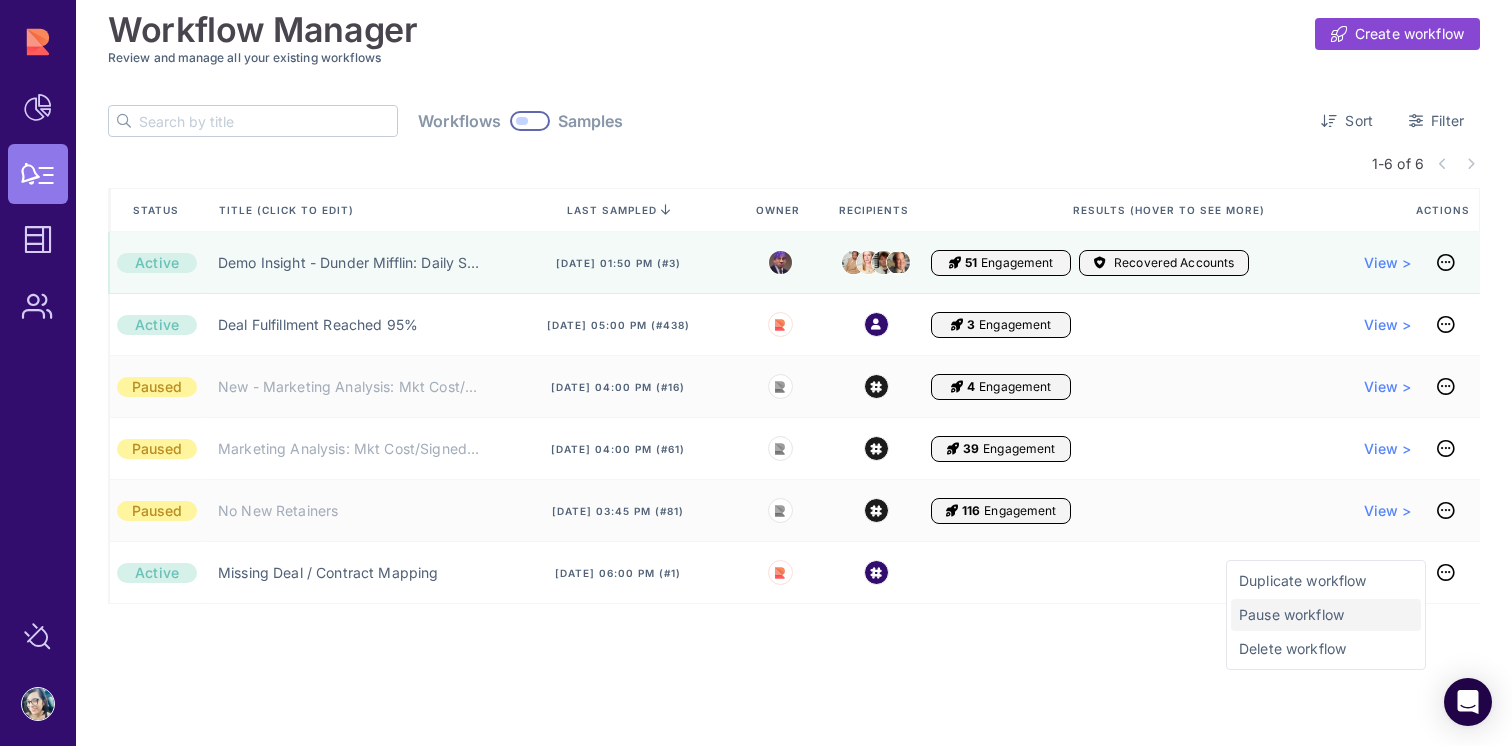 drag, startPoint x: 1347, startPoint y: 615, endPoint x: 1386, endPoint y: 627, distance: 40.804413 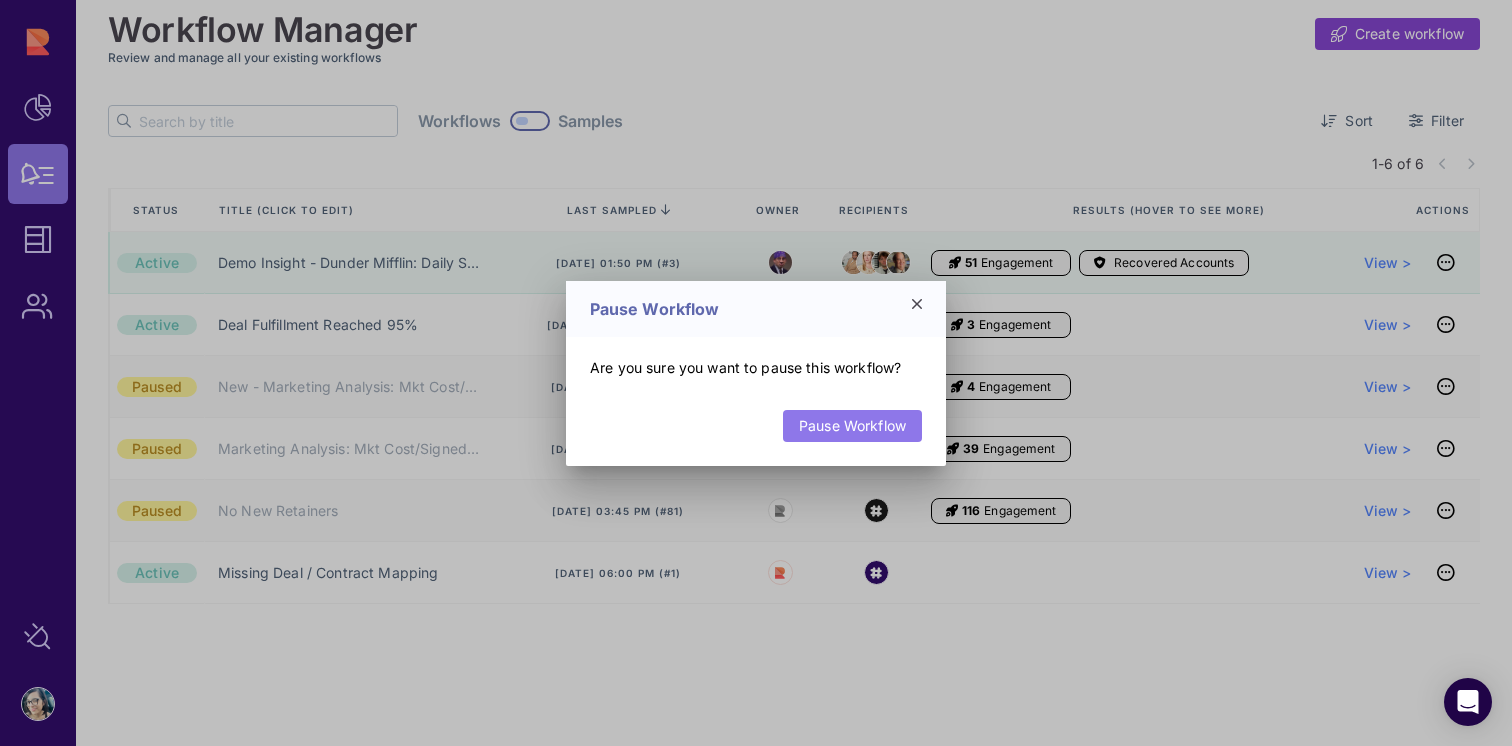 click on "Pause Workflow" 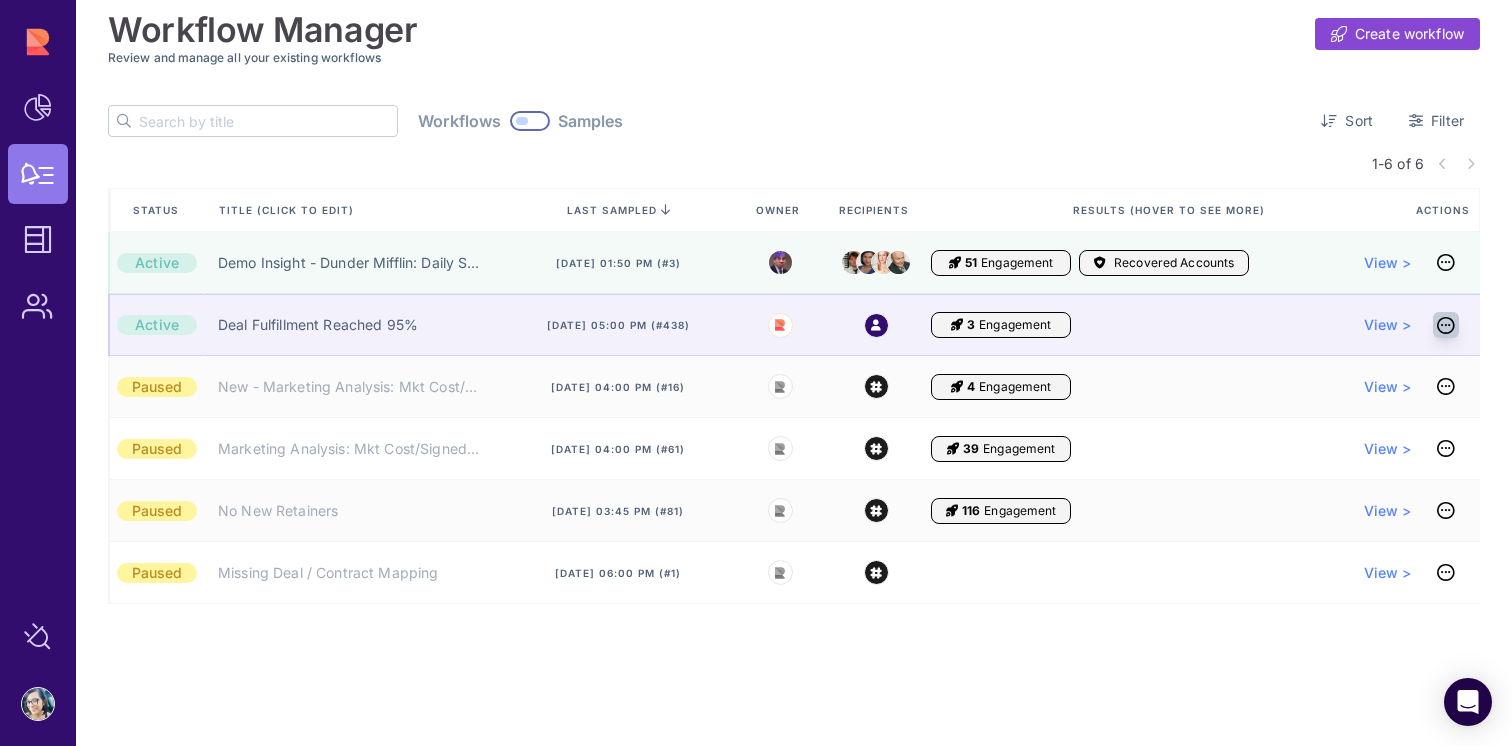 click 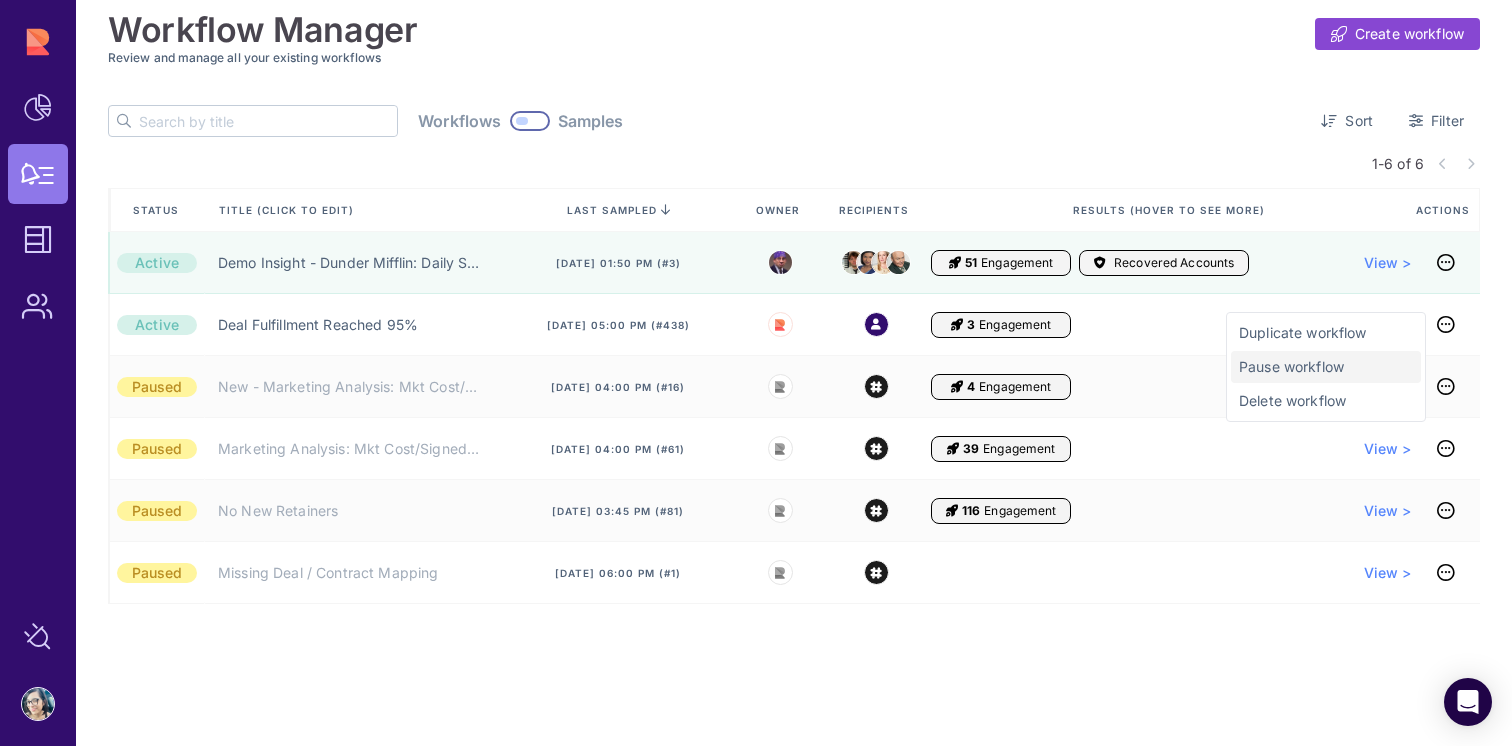click on "Pause workflow" at bounding box center (1326, 367) 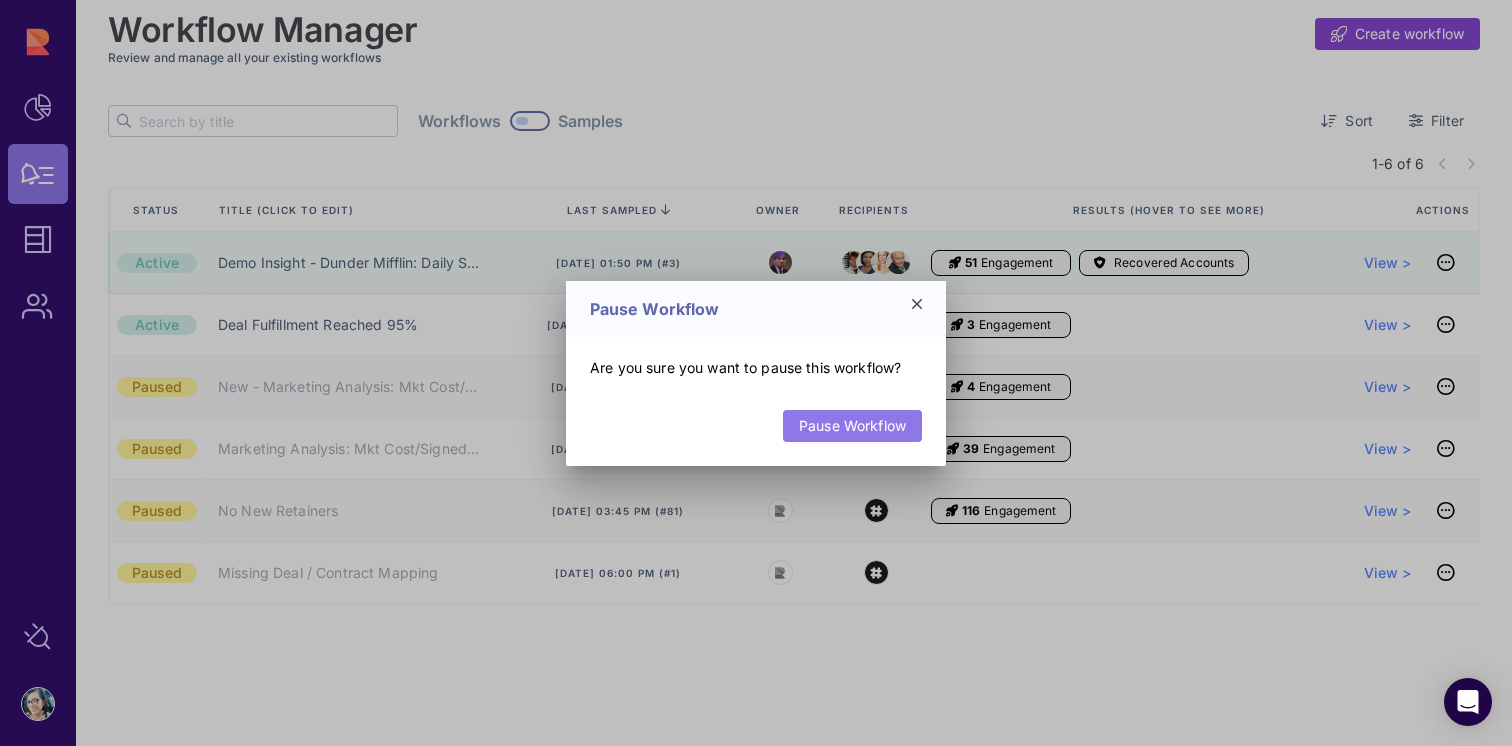 click on "Pause Workflow" 